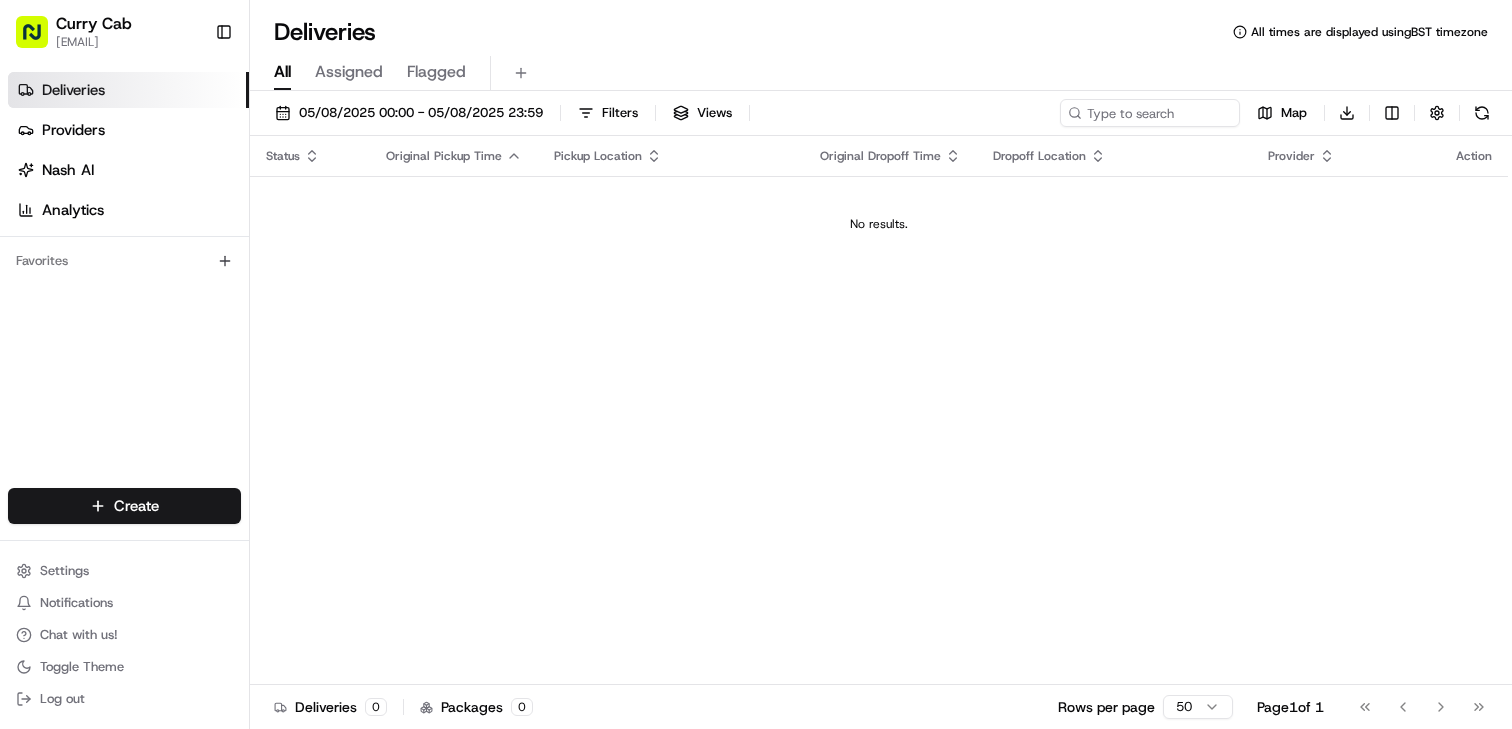 scroll, scrollTop: 0, scrollLeft: 0, axis: both 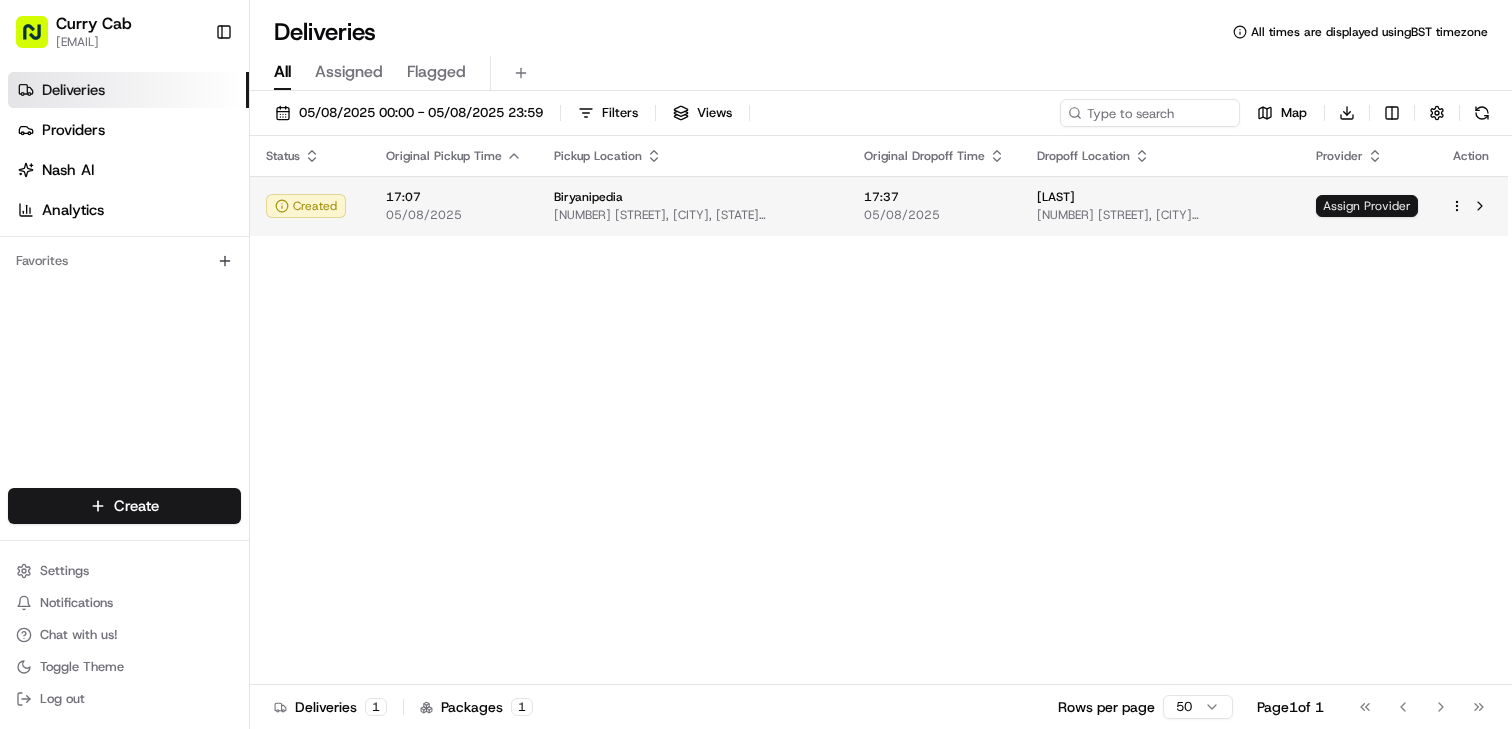 click on "Assign Provider" at bounding box center [1367, 206] 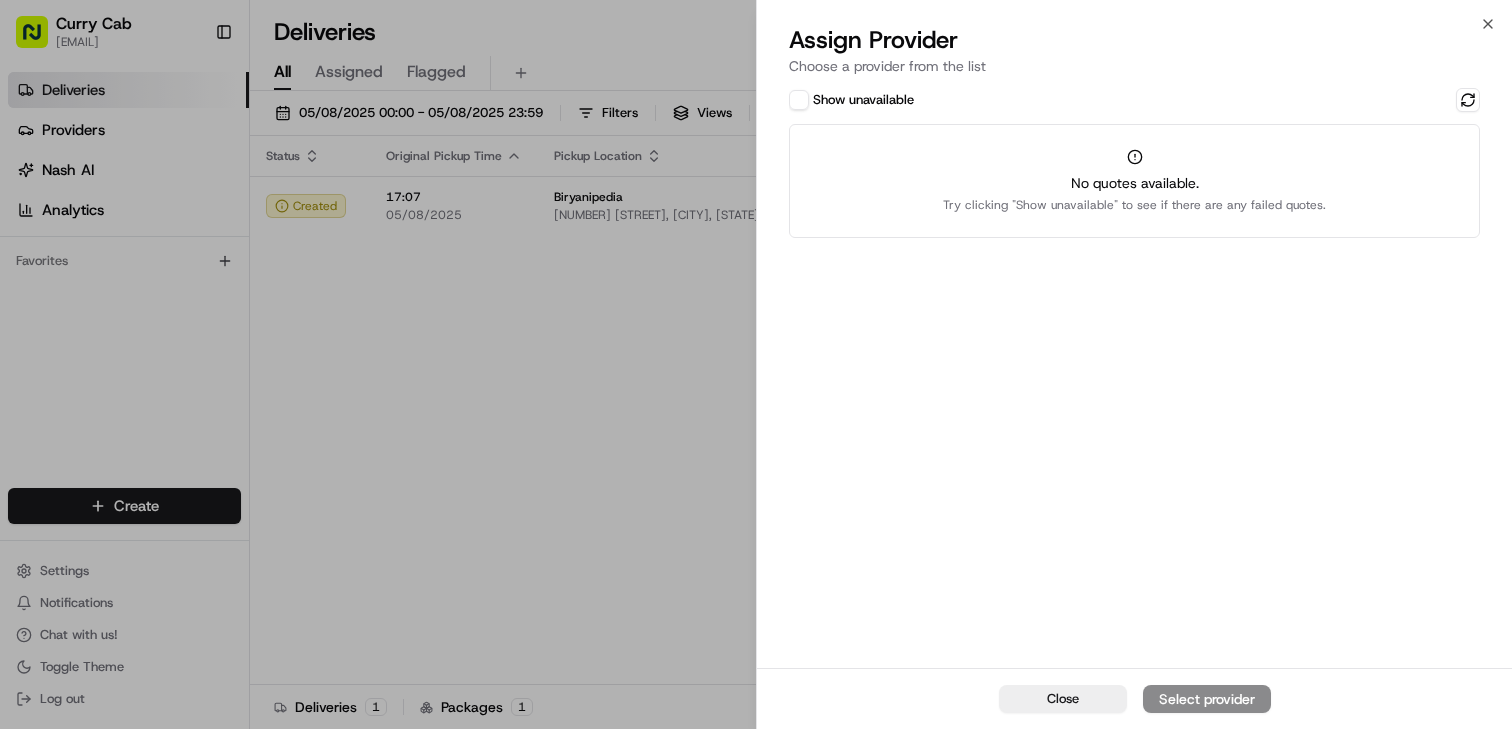 click on "Show unavailable" at bounding box center [799, 100] 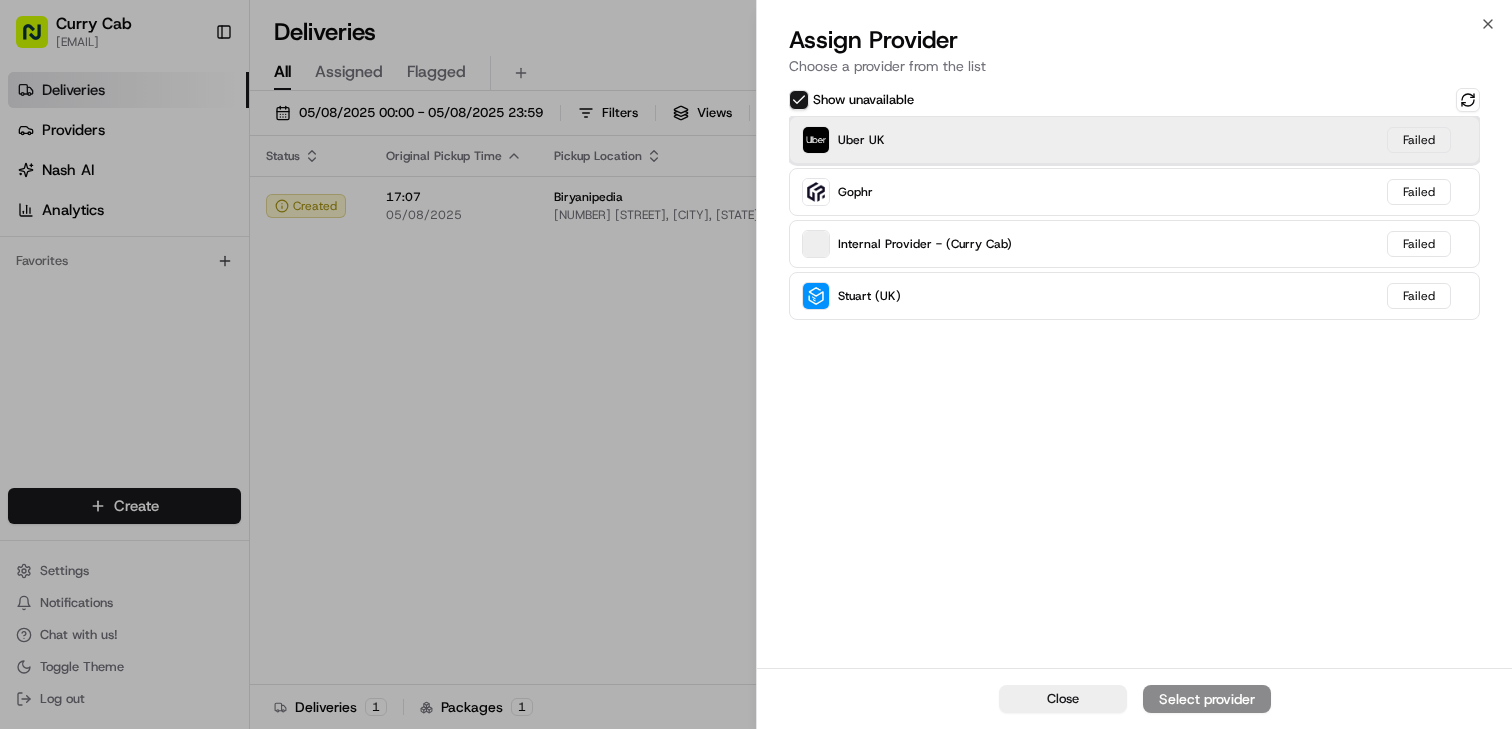 click on "Uber UK Failed" at bounding box center [1134, 140] 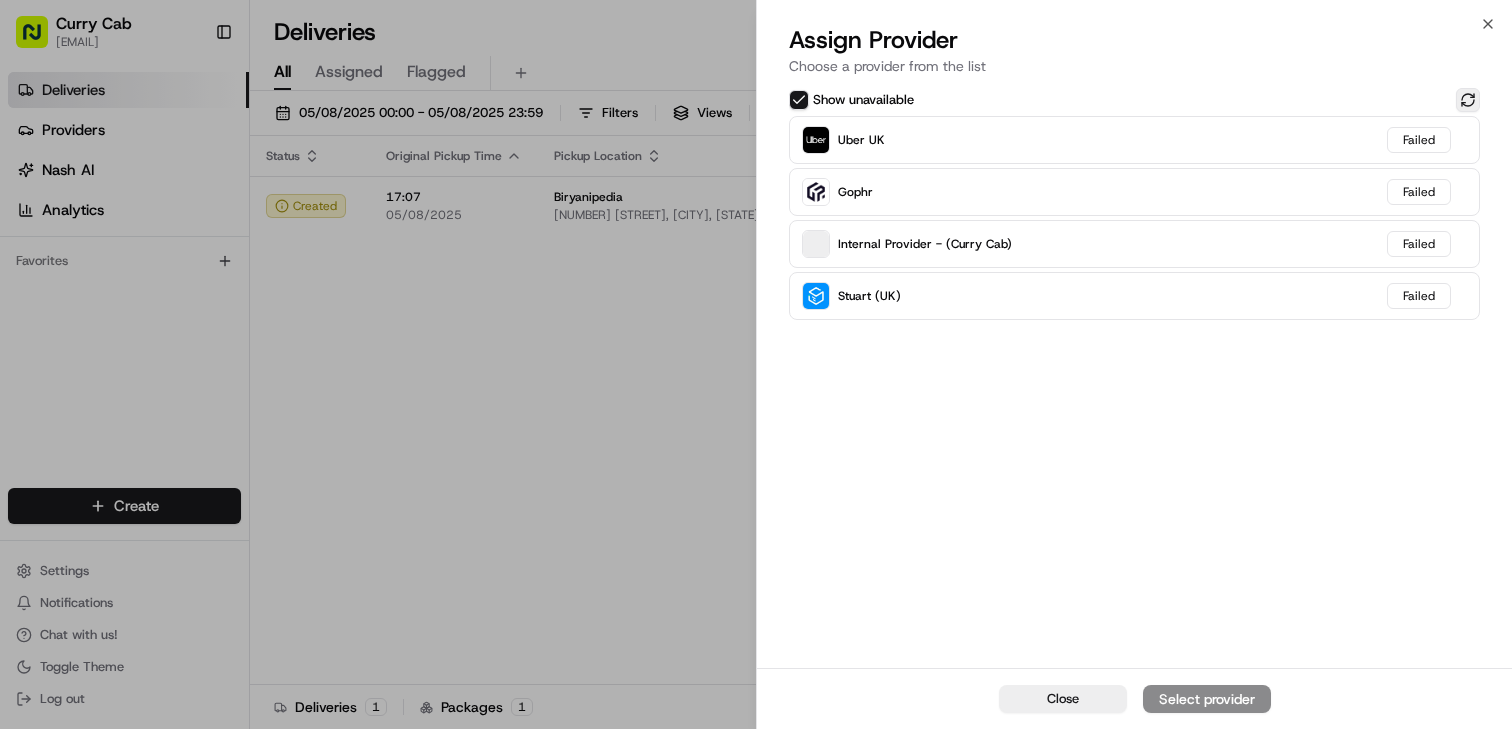 click at bounding box center [1468, 100] 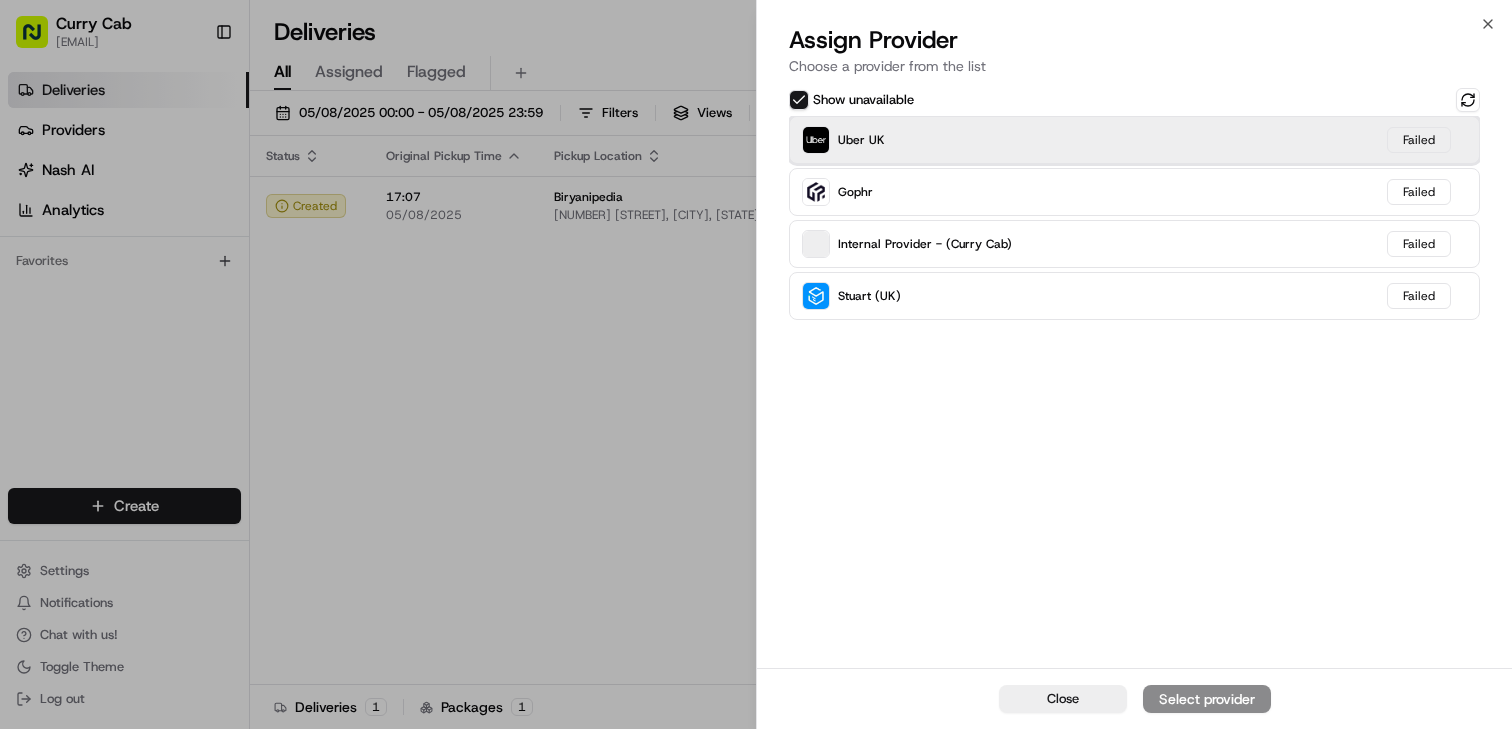 click on "Uber UK Failed" at bounding box center [1134, 140] 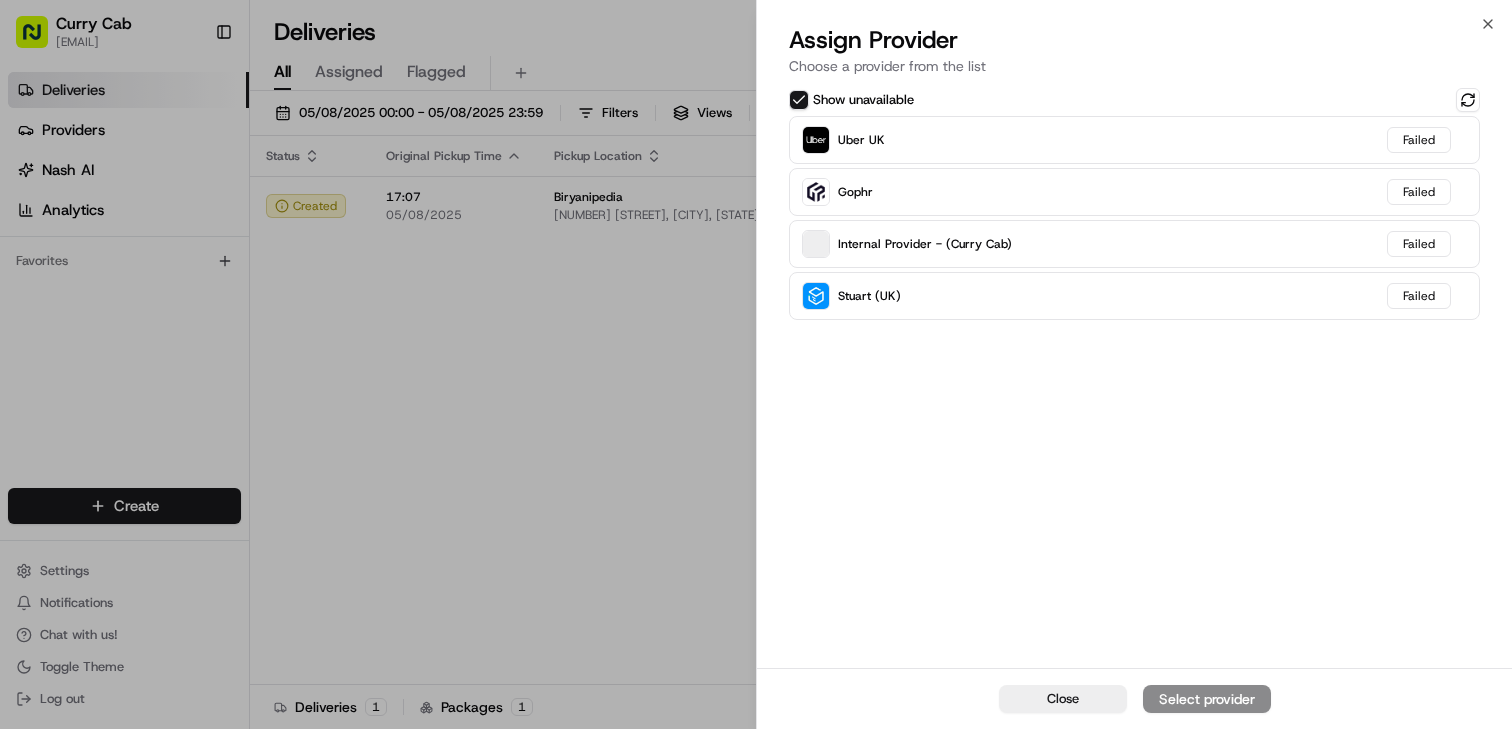 click on "Close Select provider" at bounding box center [1134, 698] 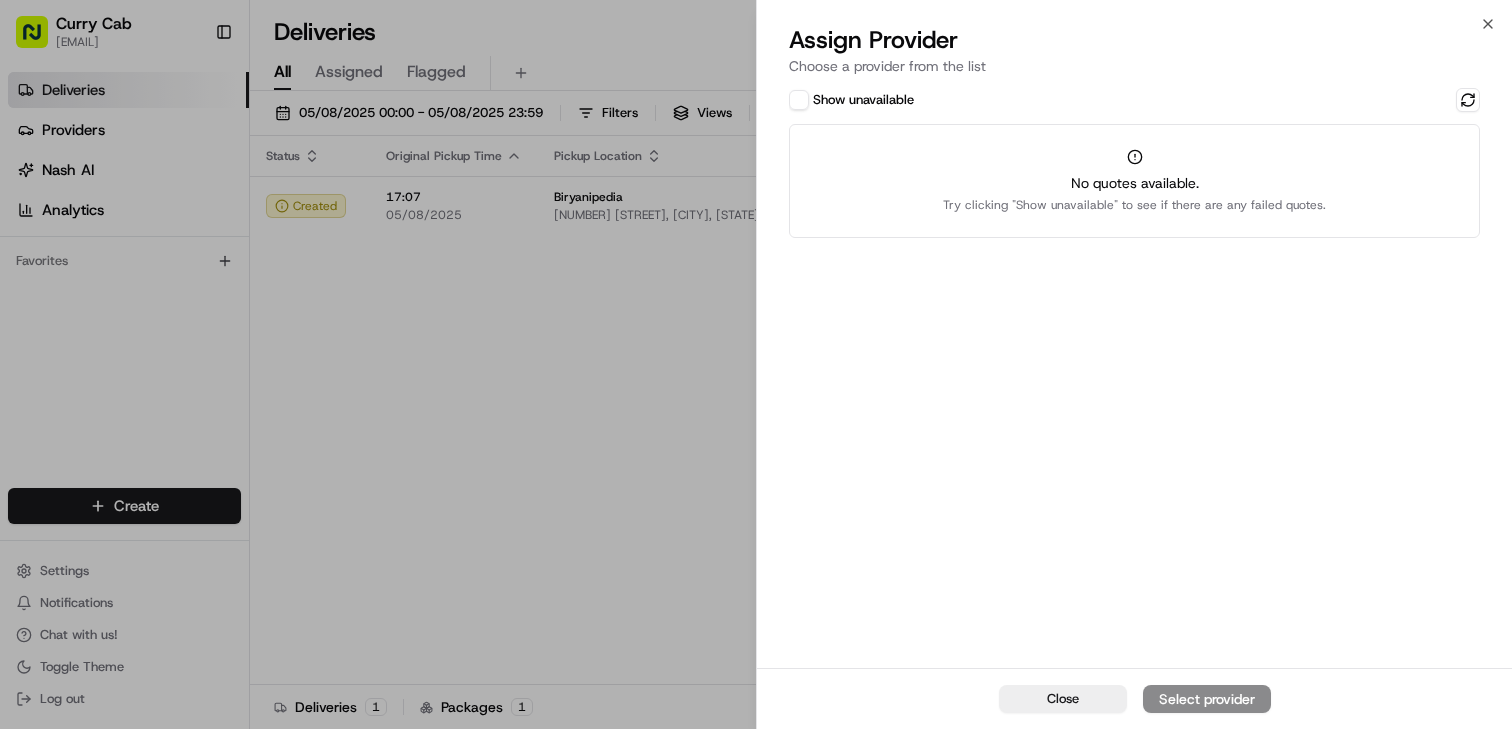 click on "Show unavailable" at bounding box center [799, 100] 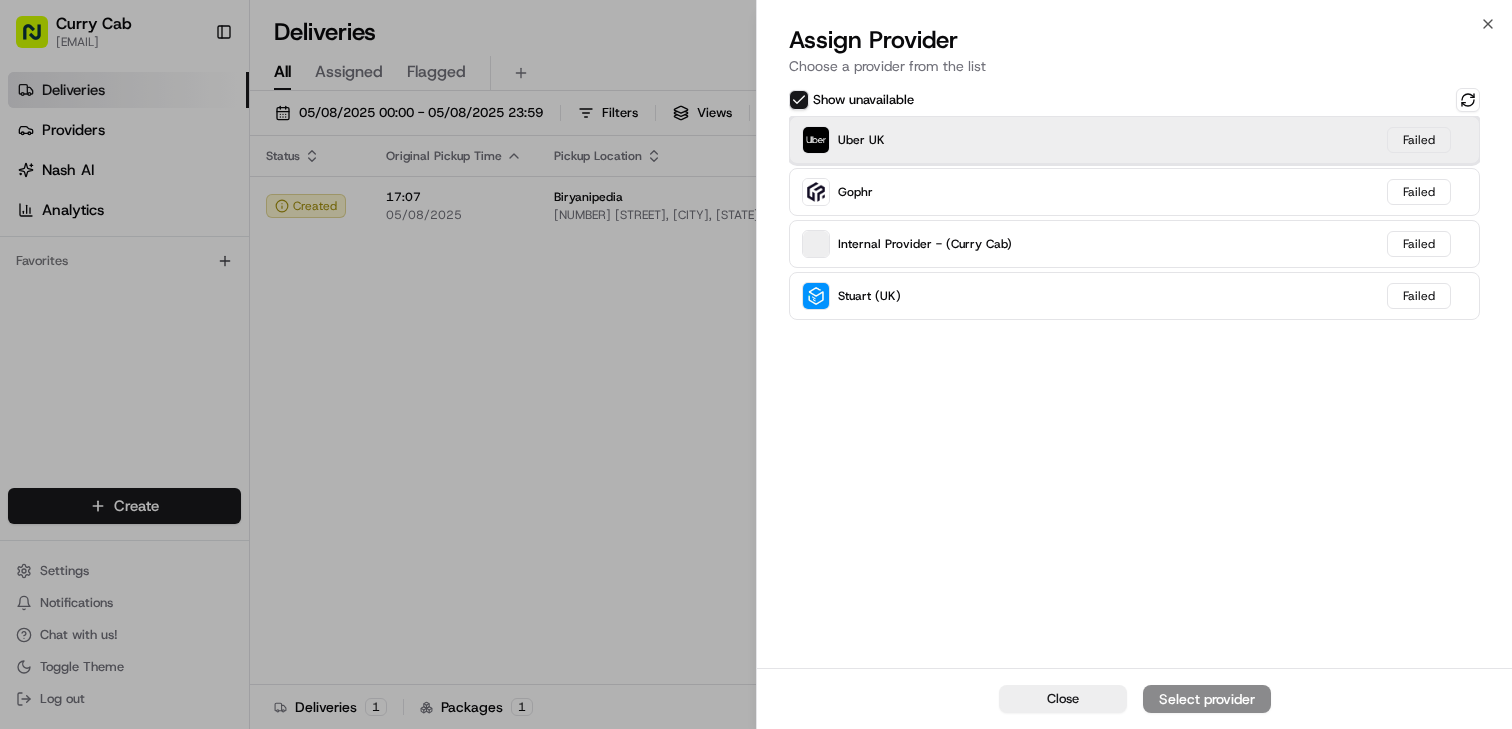 click at bounding box center [816, 140] 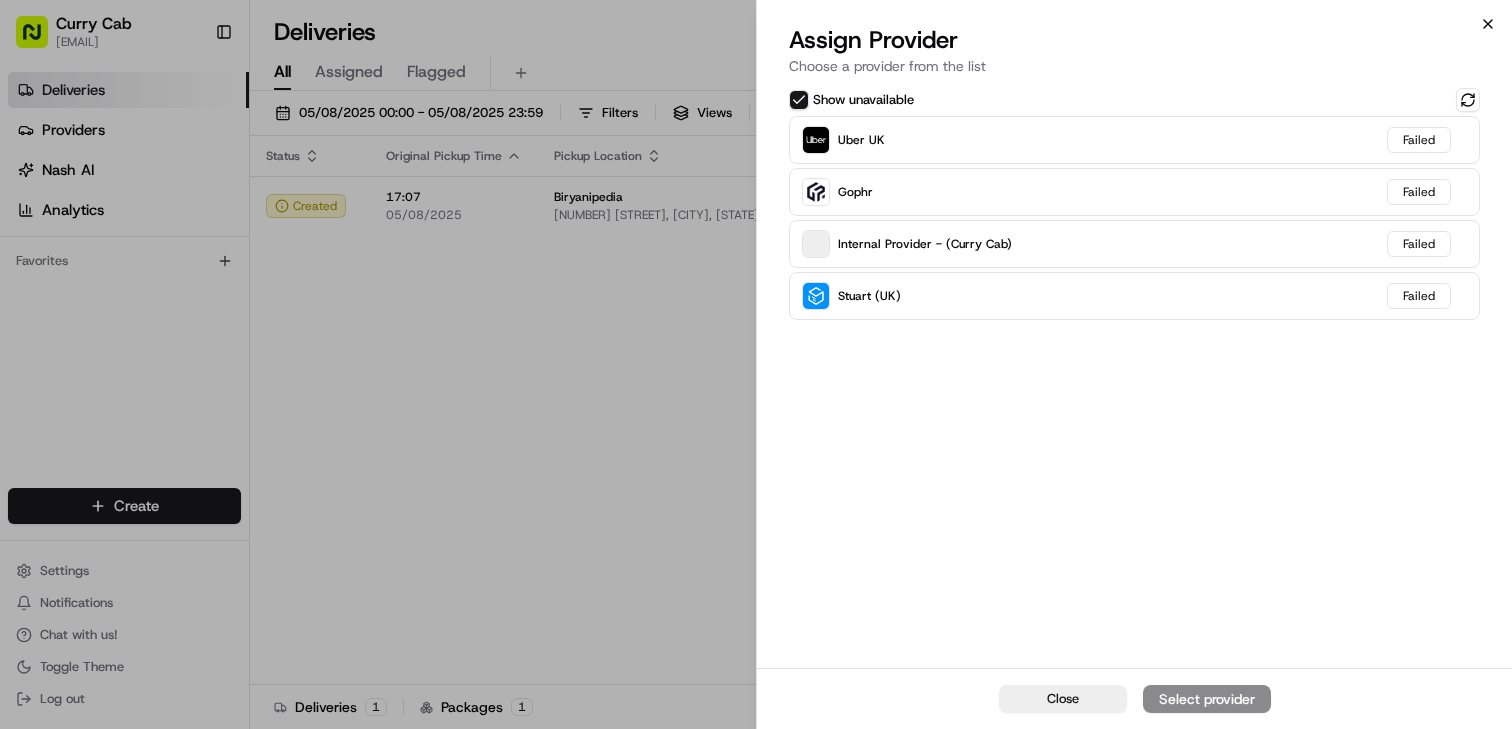click 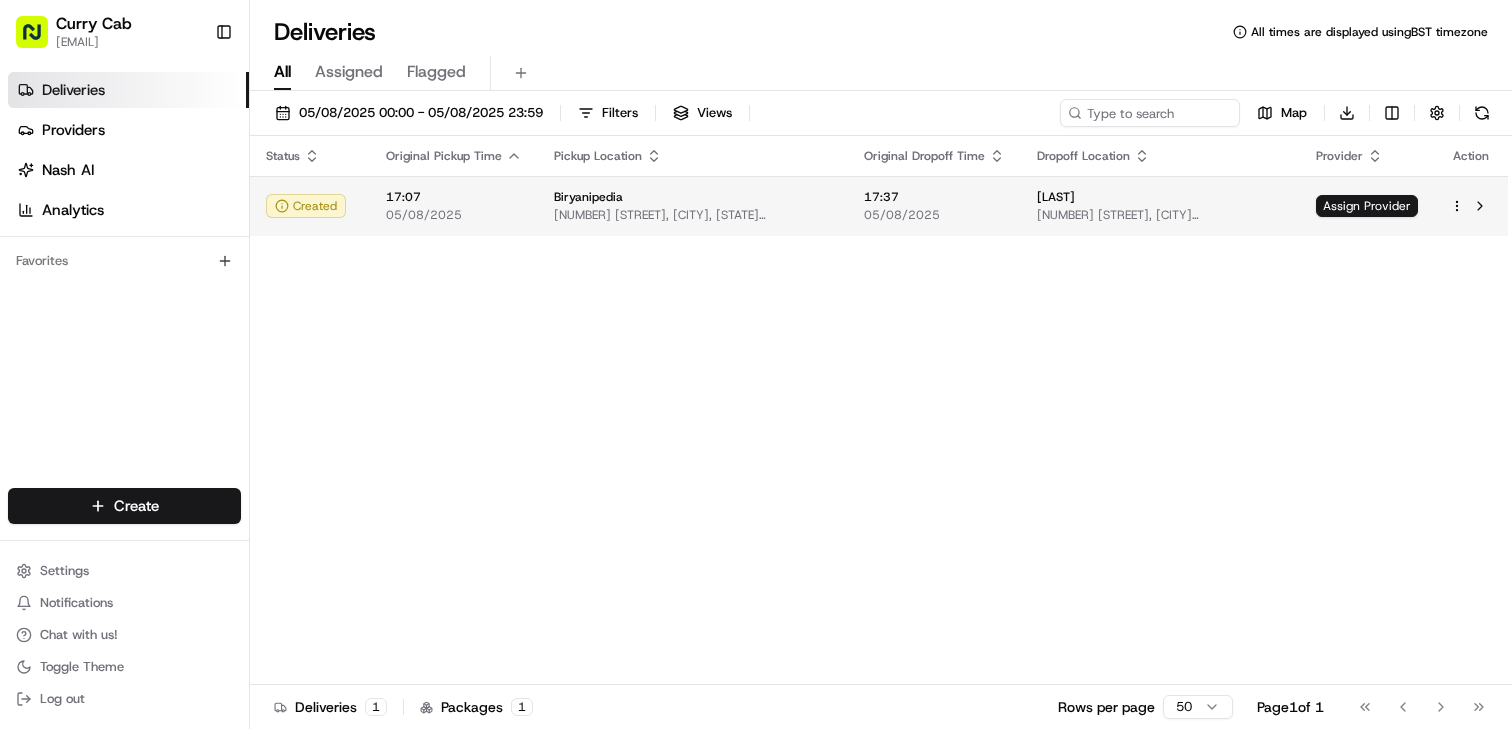 click on "[NUMBER] [STREET], [CITY], [STATE] [POSTCODE], GB" at bounding box center [693, 215] 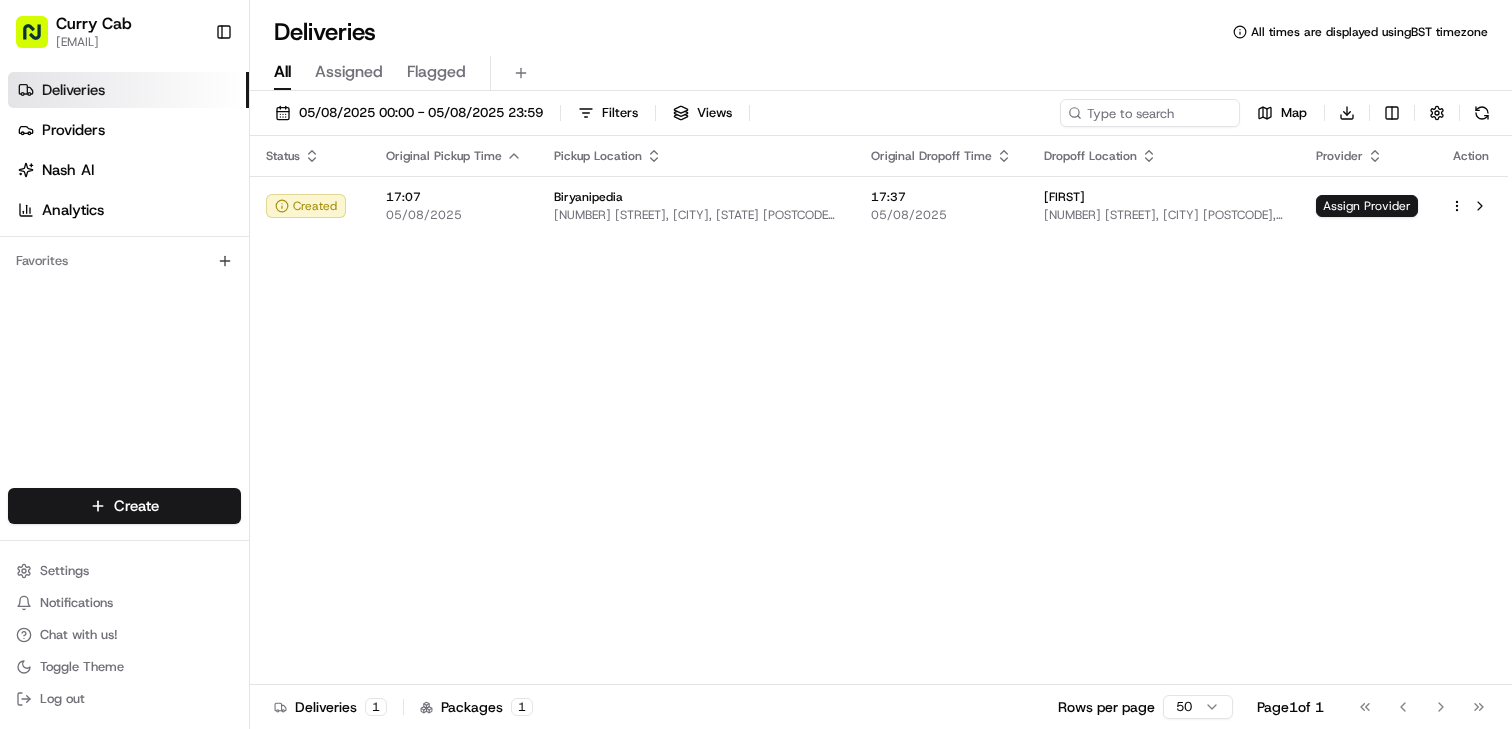 scroll, scrollTop: 0, scrollLeft: 0, axis: both 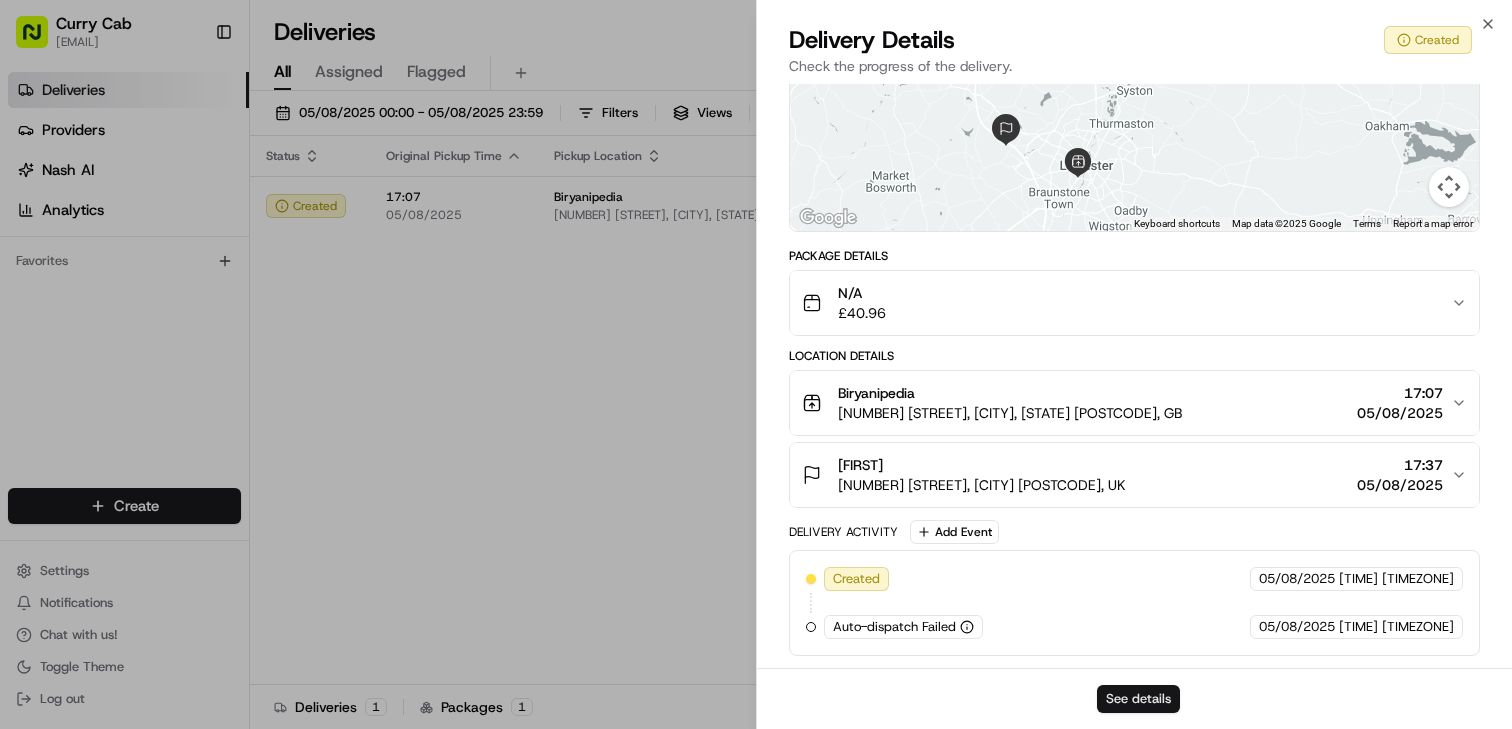 click on "See details" at bounding box center [1138, 699] 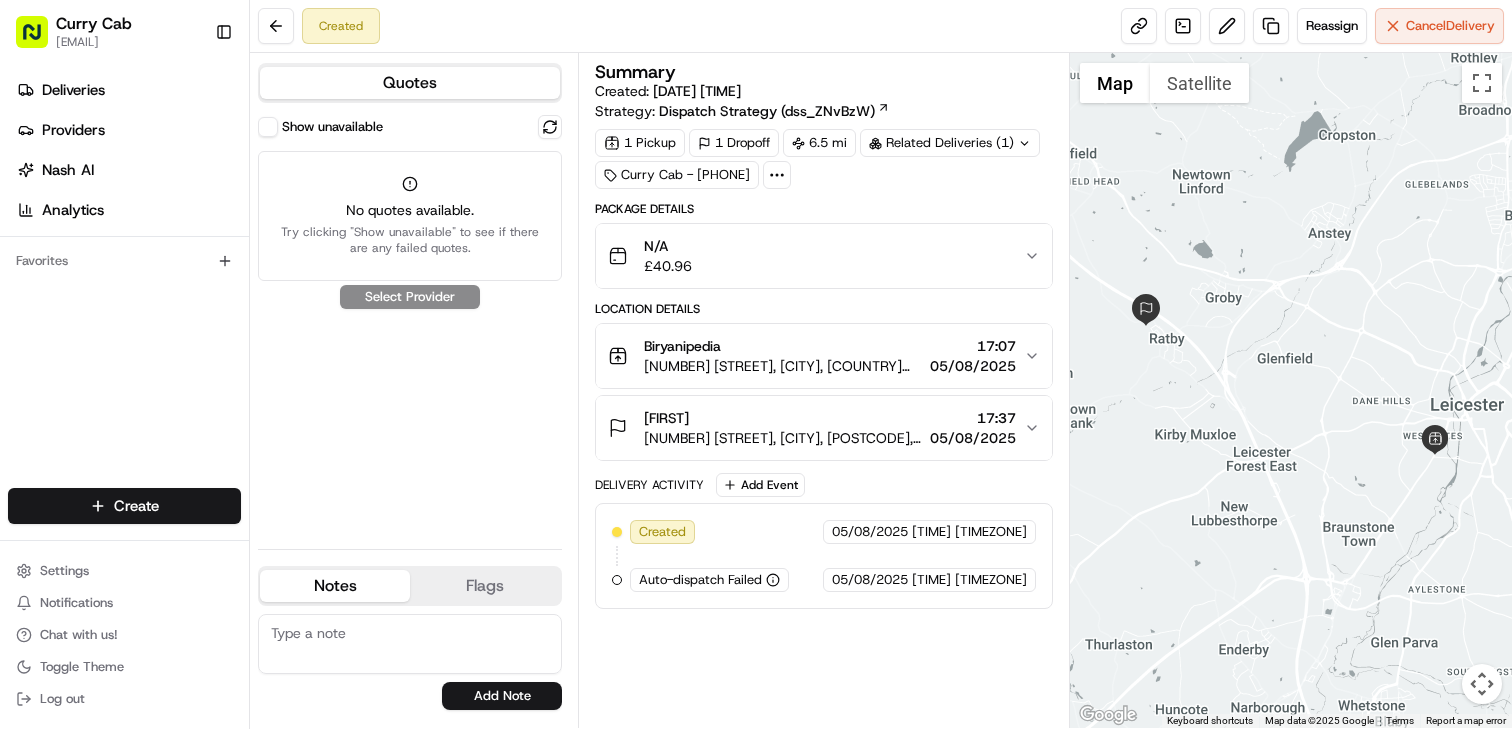 scroll, scrollTop: 0, scrollLeft: 0, axis: both 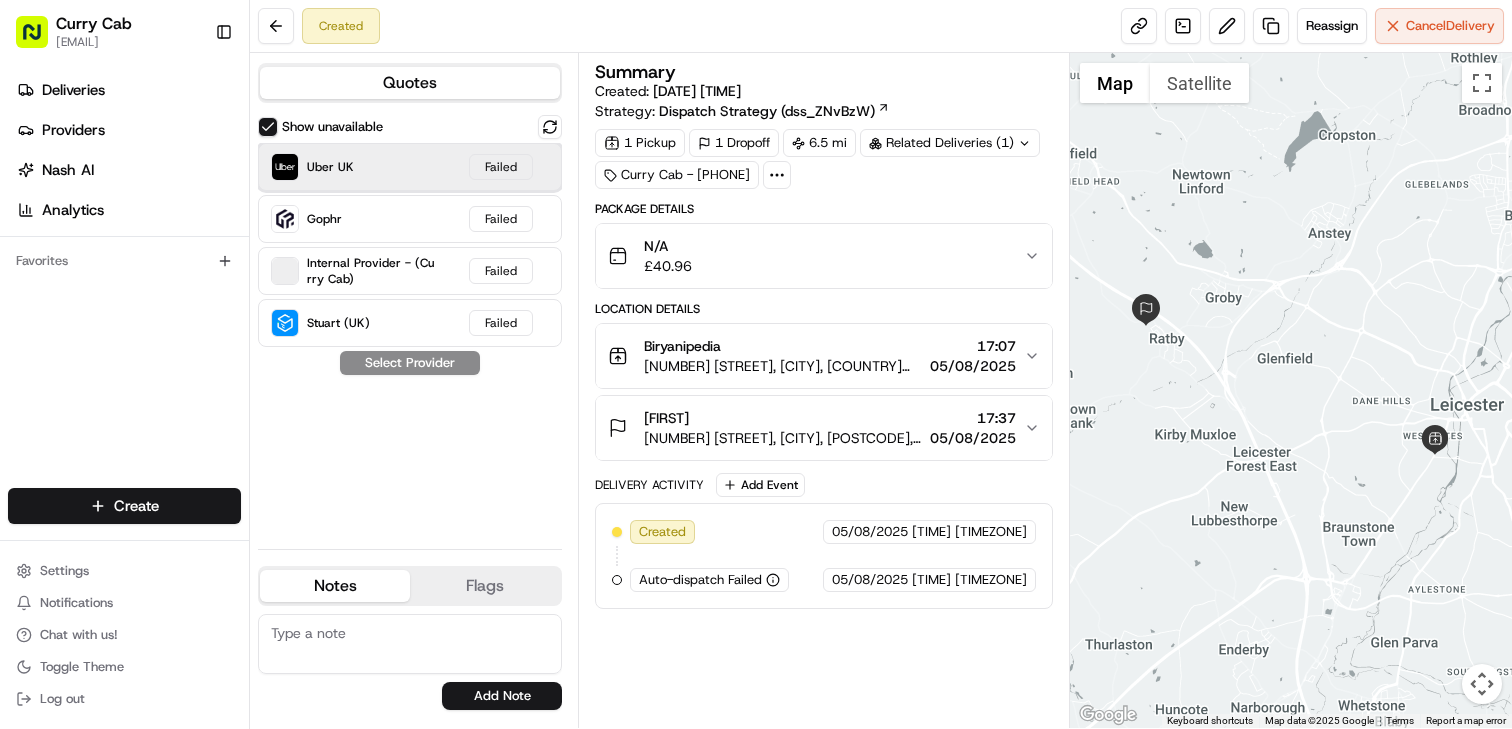 click on "Uber UK" at bounding box center (312, 167) 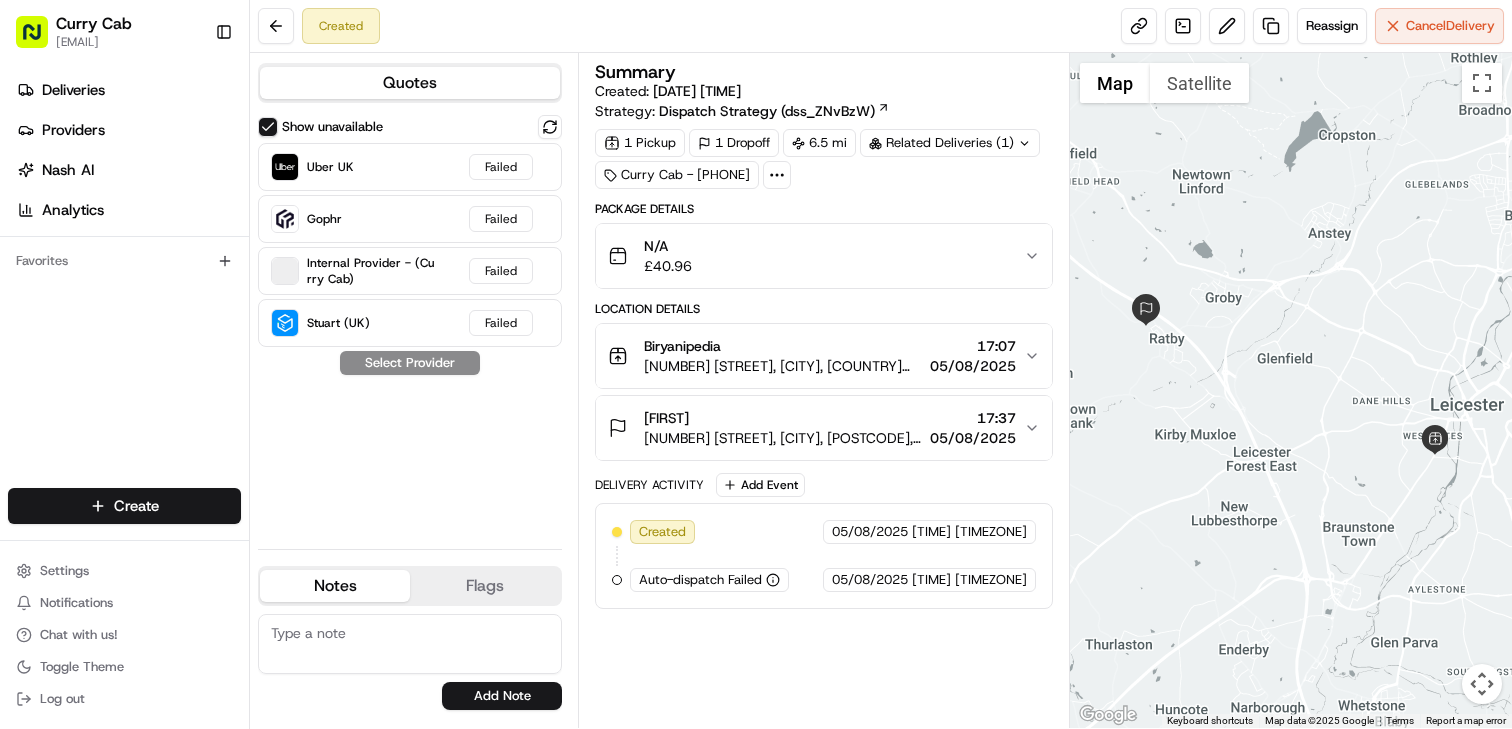 click on "Show unavailable" at bounding box center [268, 127] 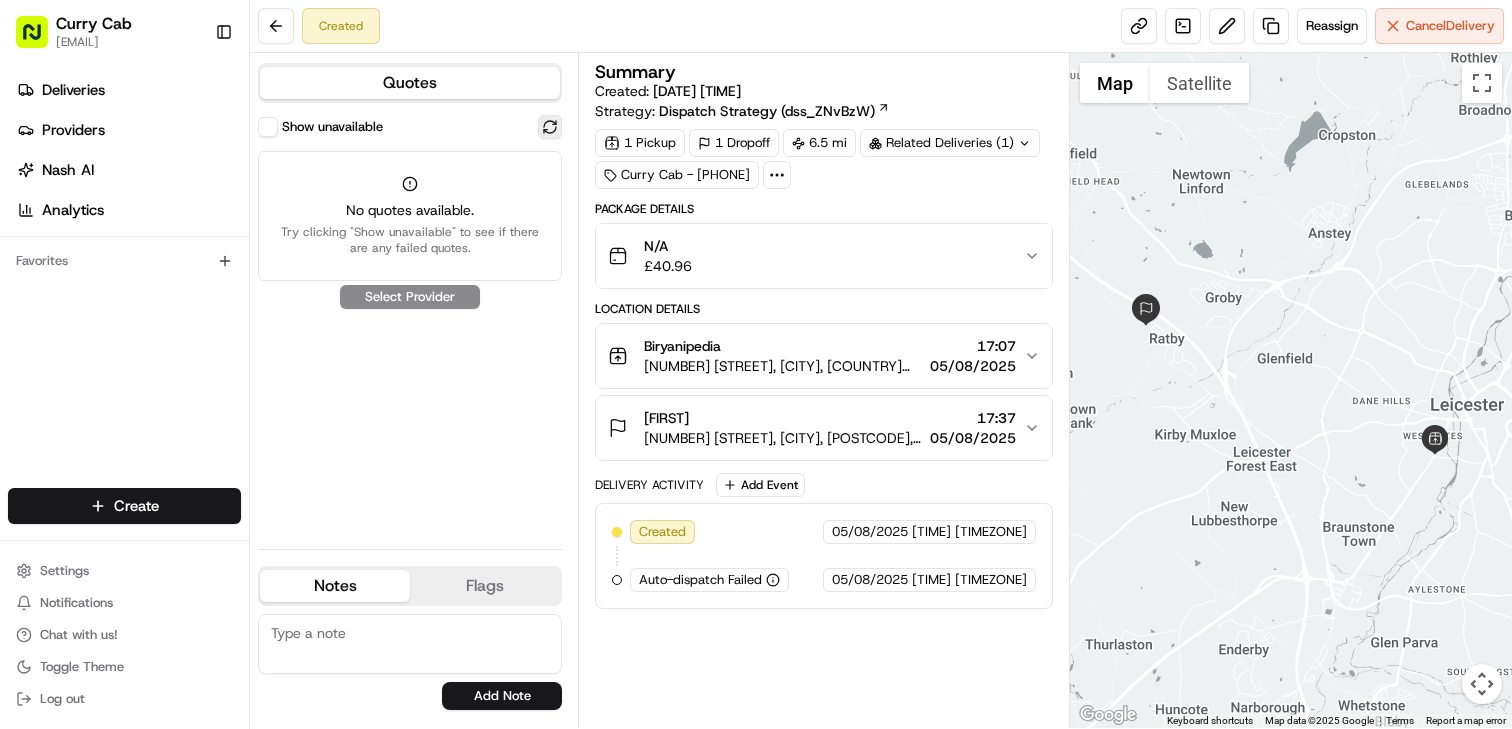 click at bounding box center (550, 127) 